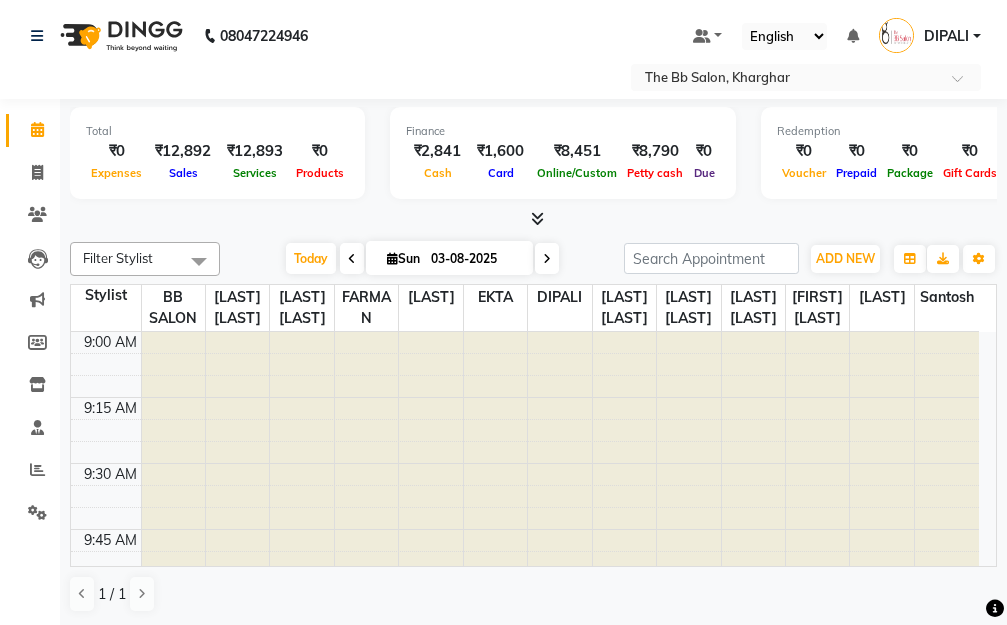 scroll, scrollTop: 0, scrollLeft: 0, axis: both 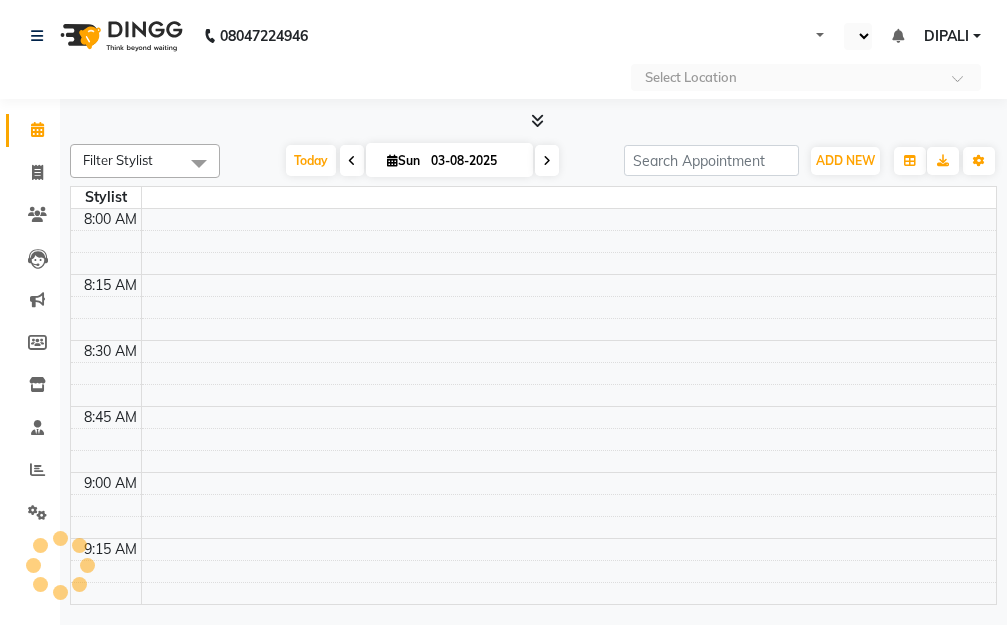select on "en" 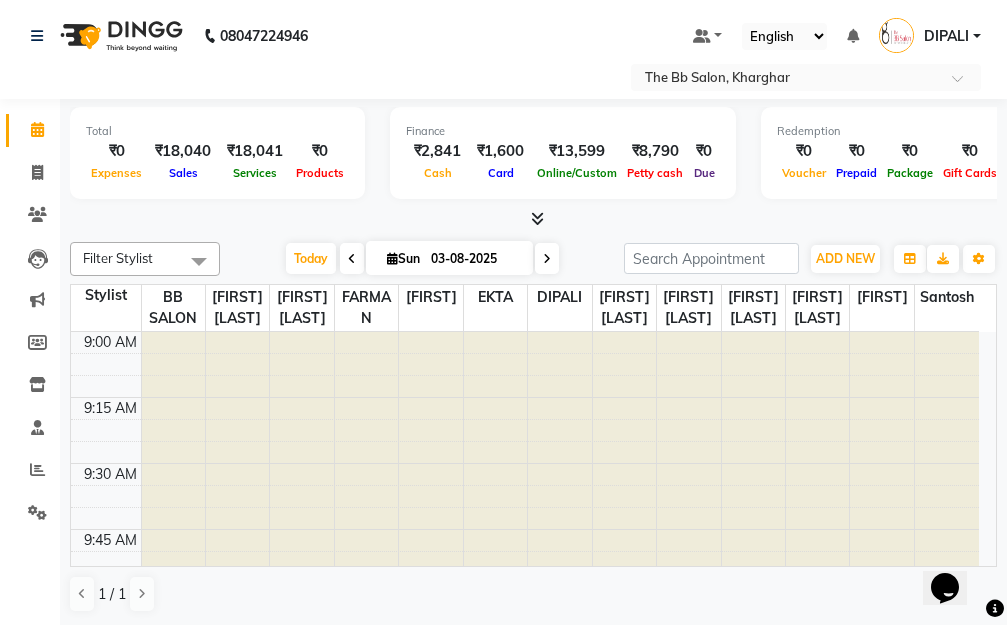 scroll, scrollTop: 0, scrollLeft: 0, axis: both 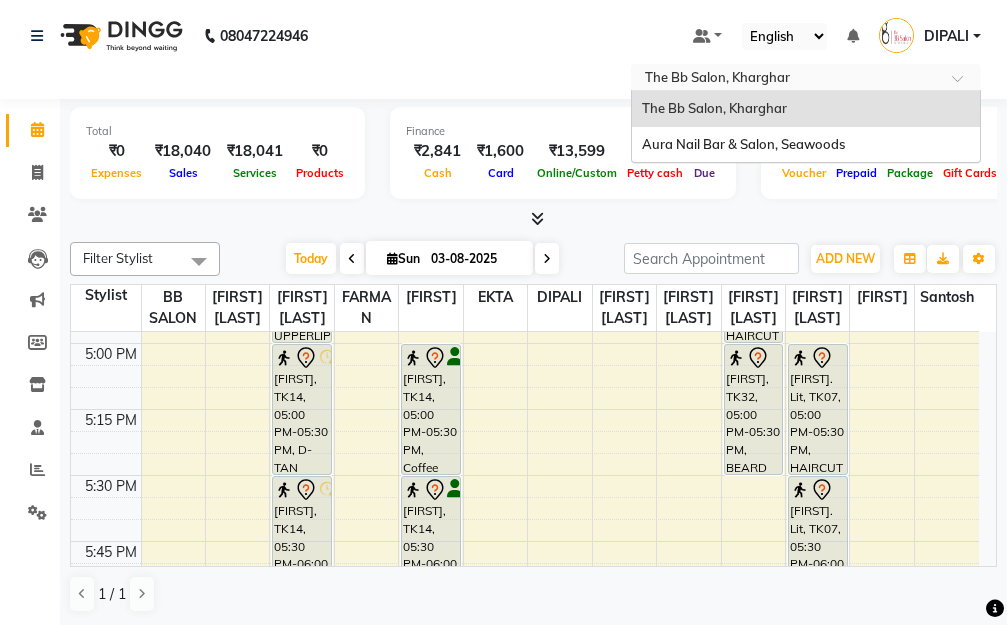 click at bounding box center (964, 84) 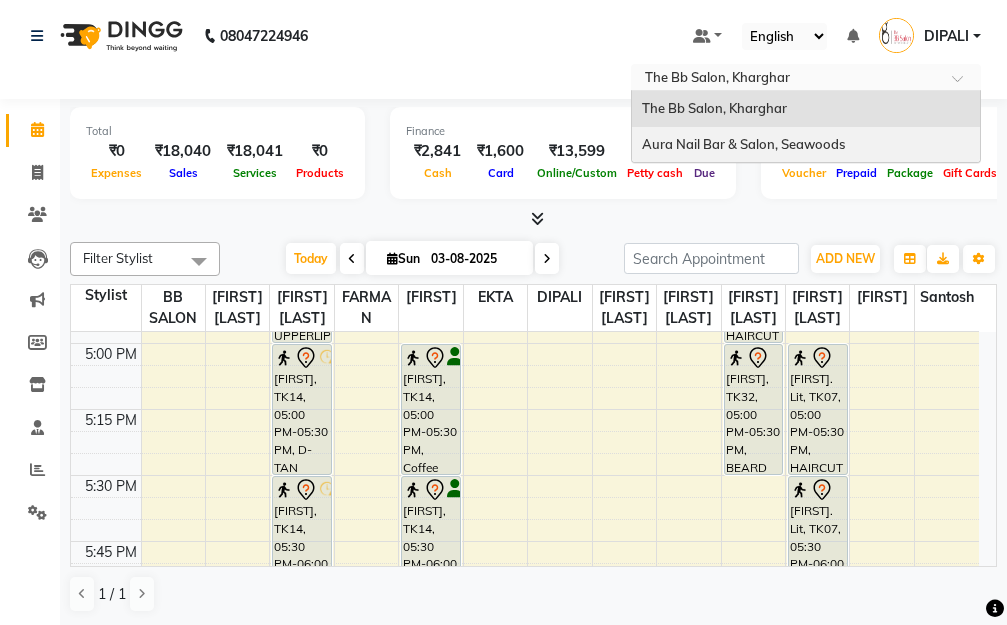 click on "Aura Nail Bar & Salon, Seawoods" at bounding box center [743, 144] 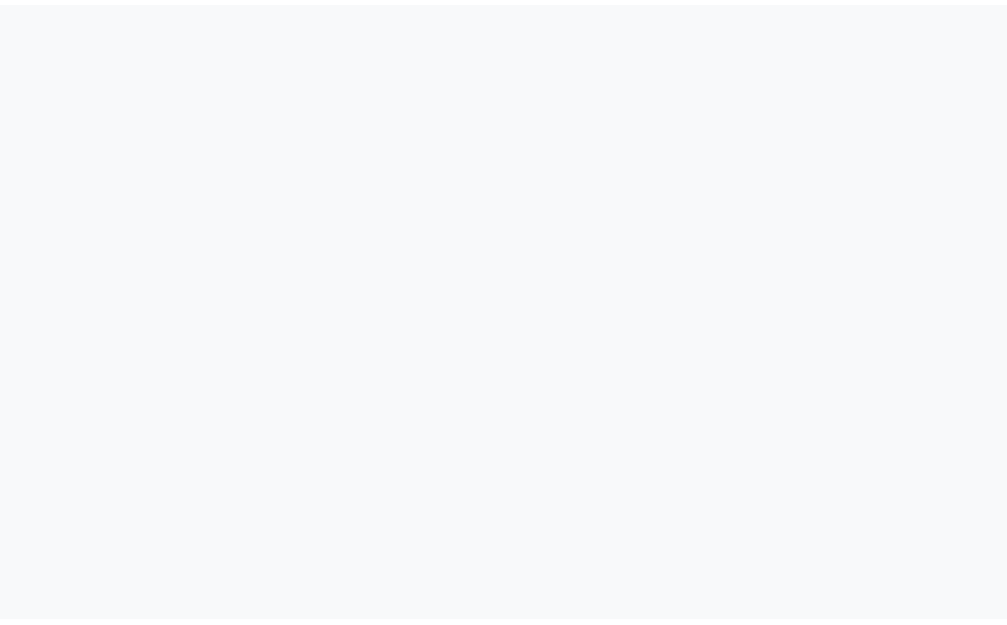 scroll, scrollTop: 0, scrollLeft: 0, axis: both 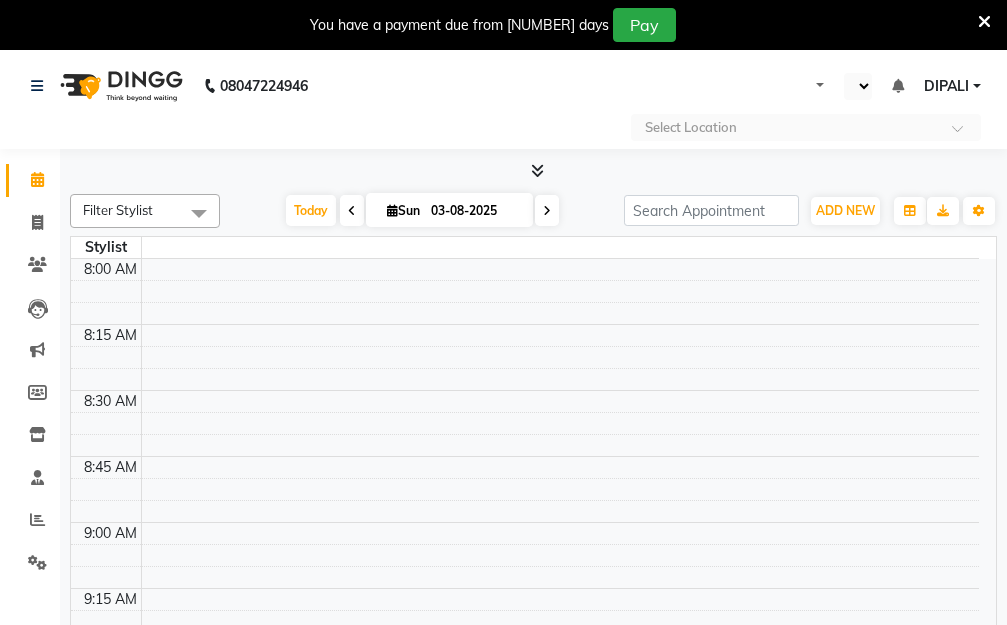 select on "en" 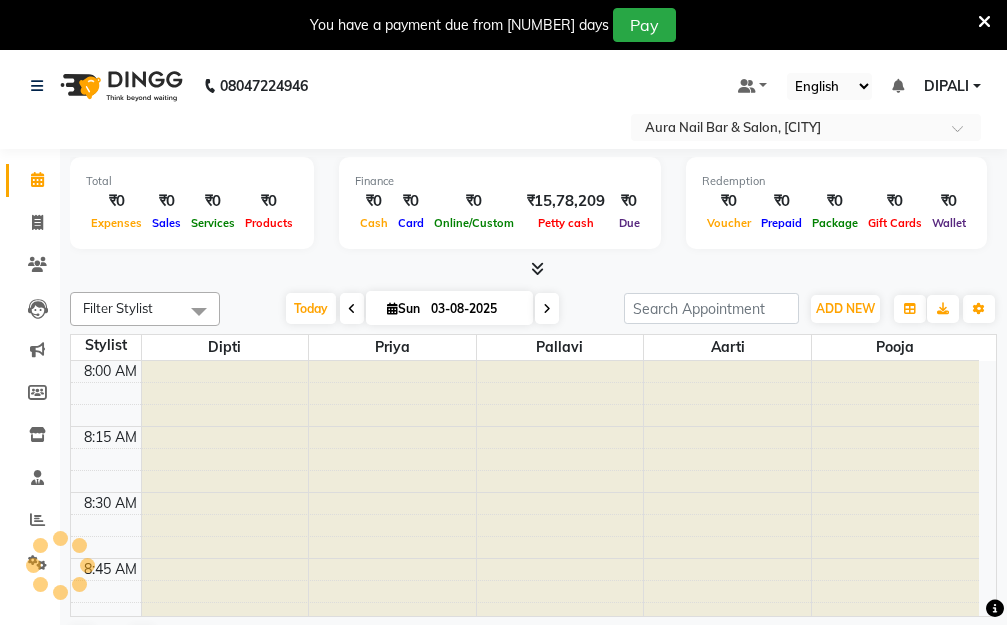 scroll, scrollTop: 0, scrollLeft: 0, axis: both 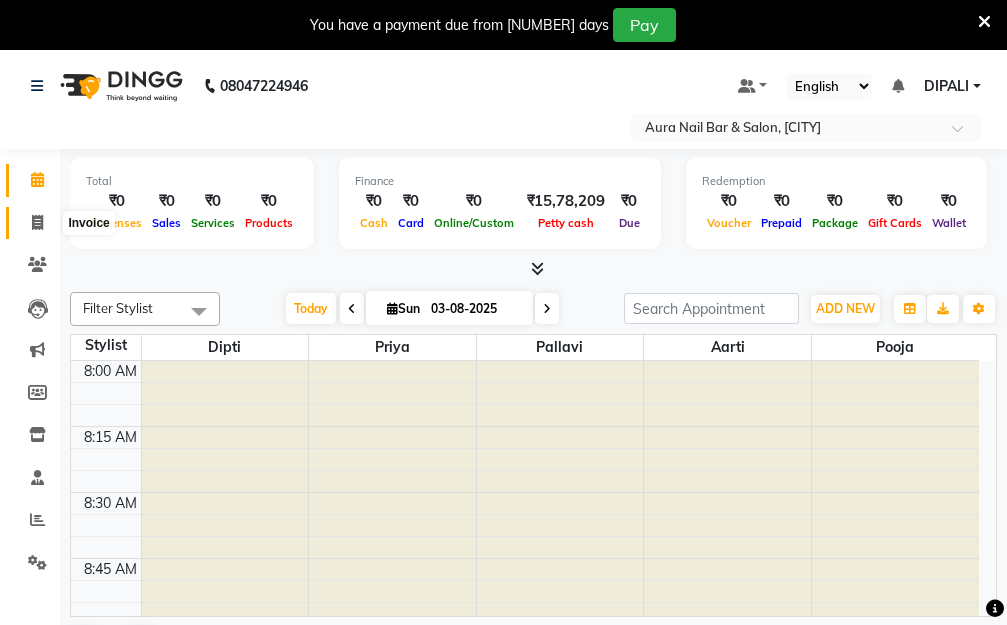 click 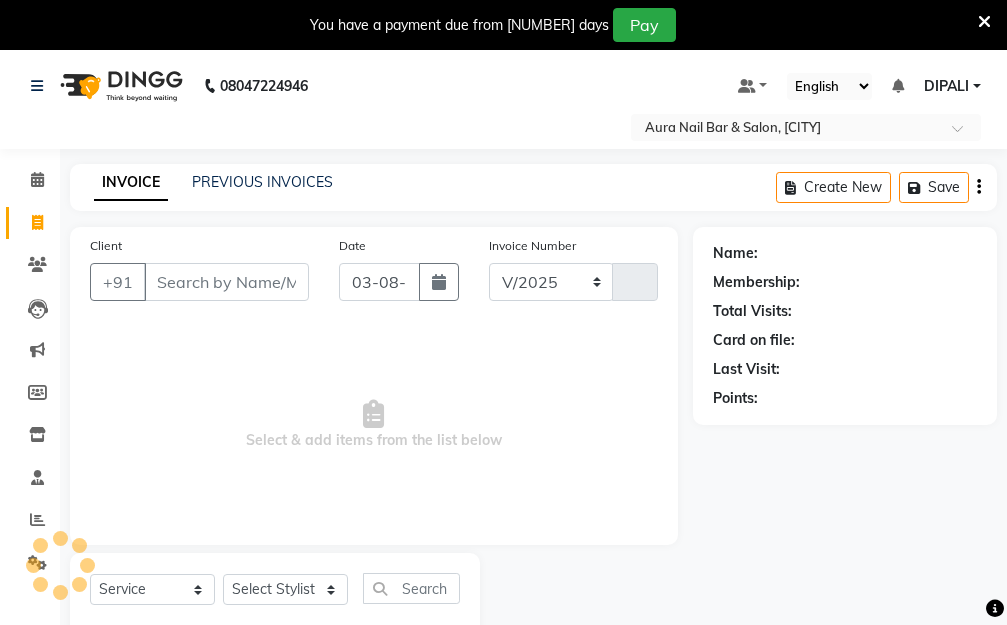 select on "4994" 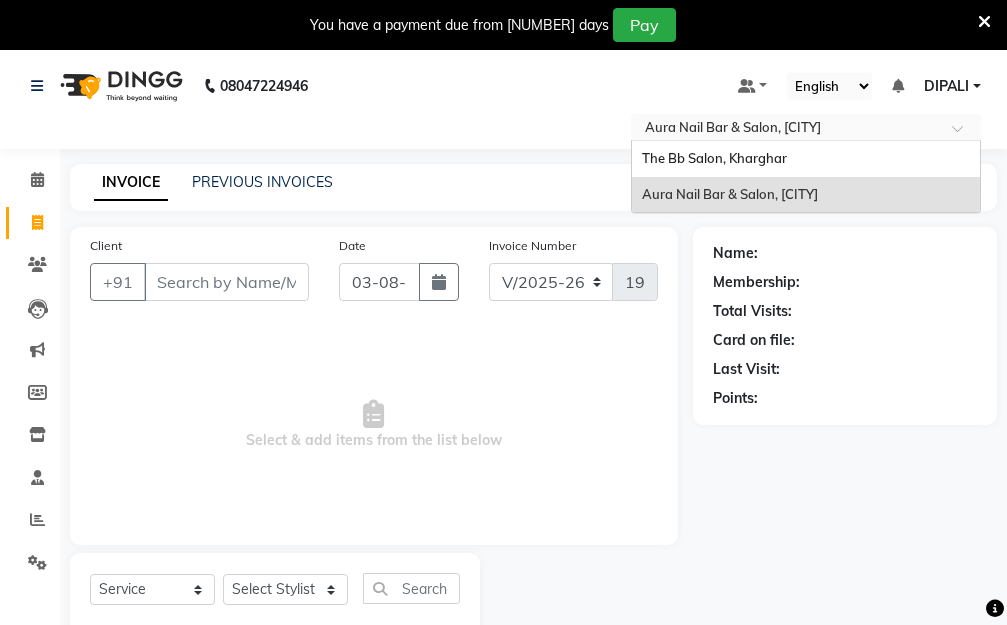 click at bounding box center [964, 134] 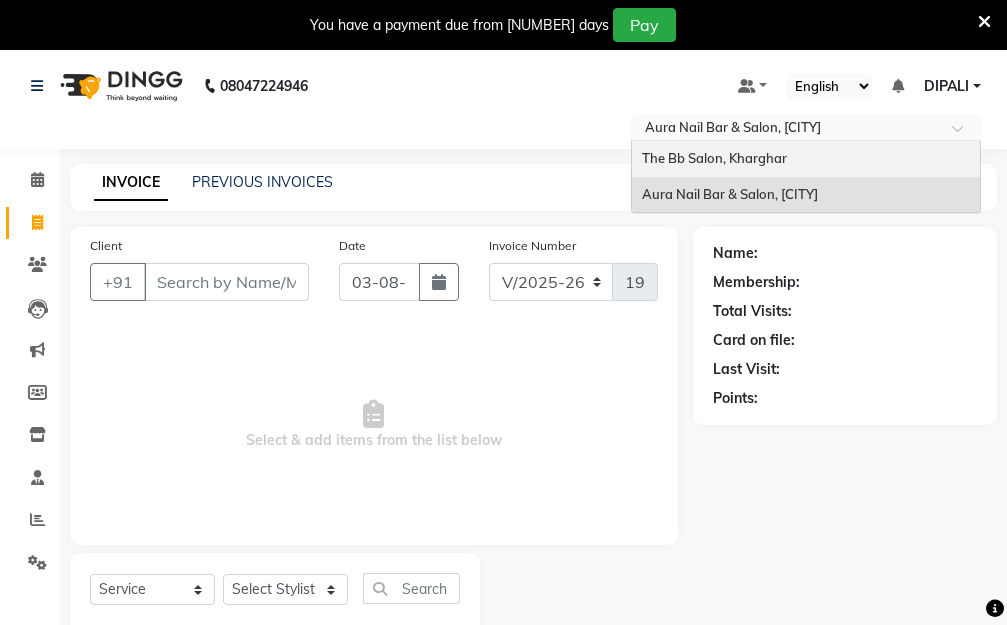 click on "The Bb Salon, Kharghar" at bounding box center [714, 158] 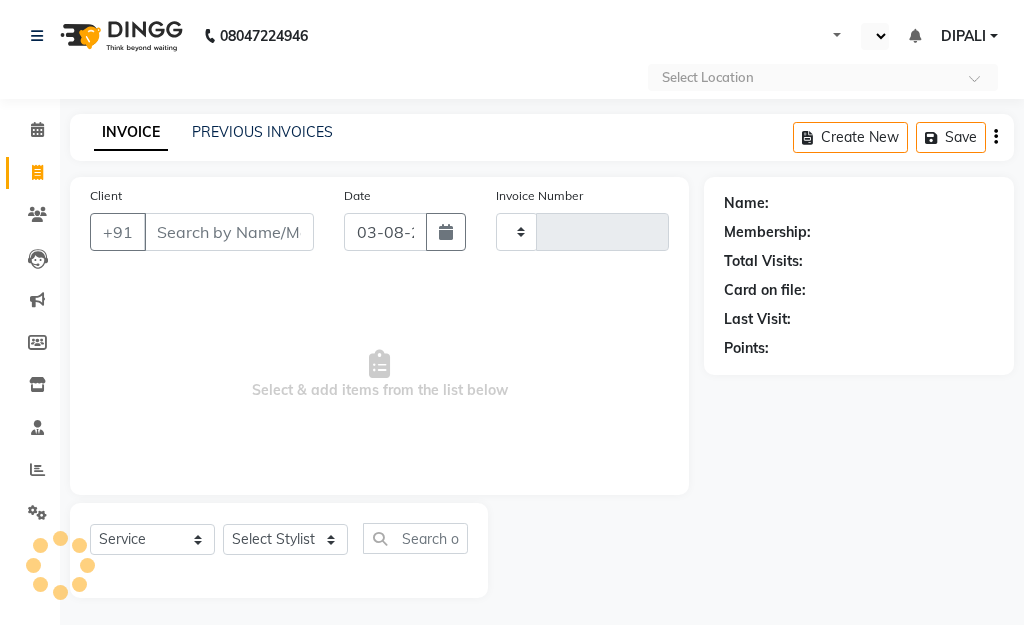 select on "service" 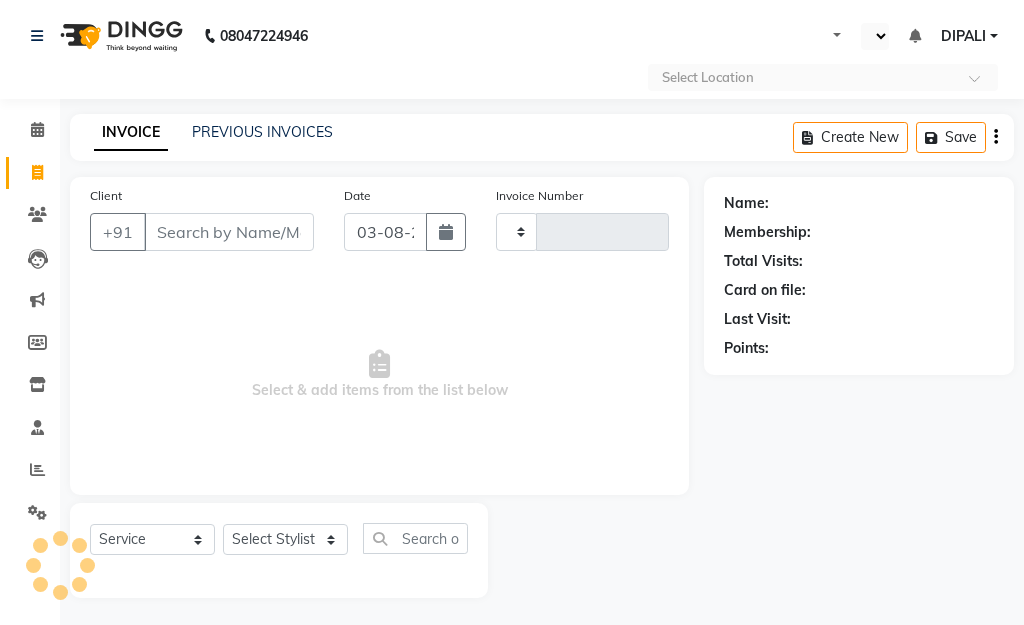 type on "2775" 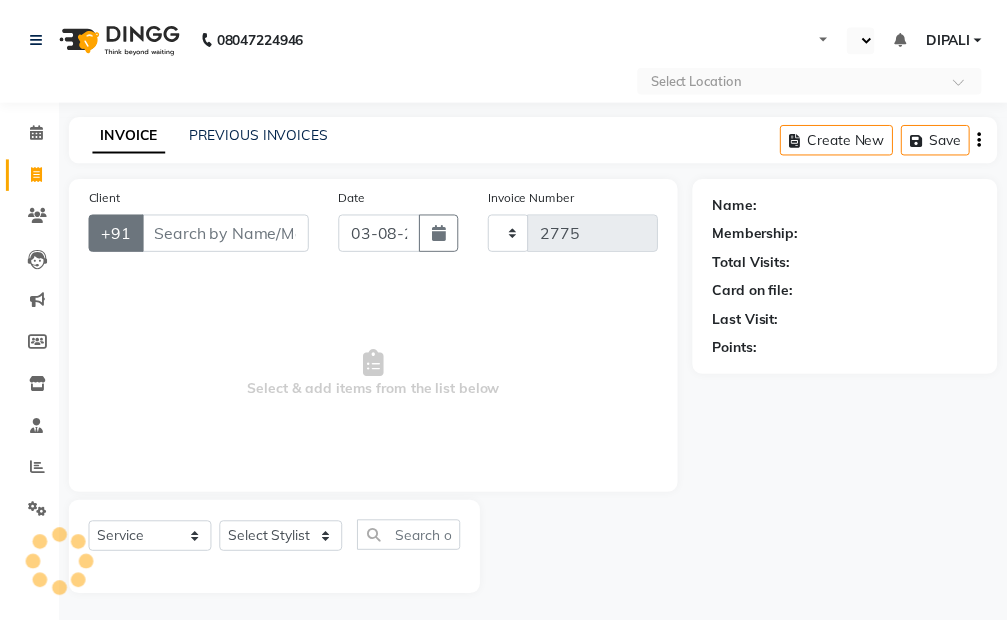 scroll, scrollTop: 0, scrollLeft: 0, axis: both 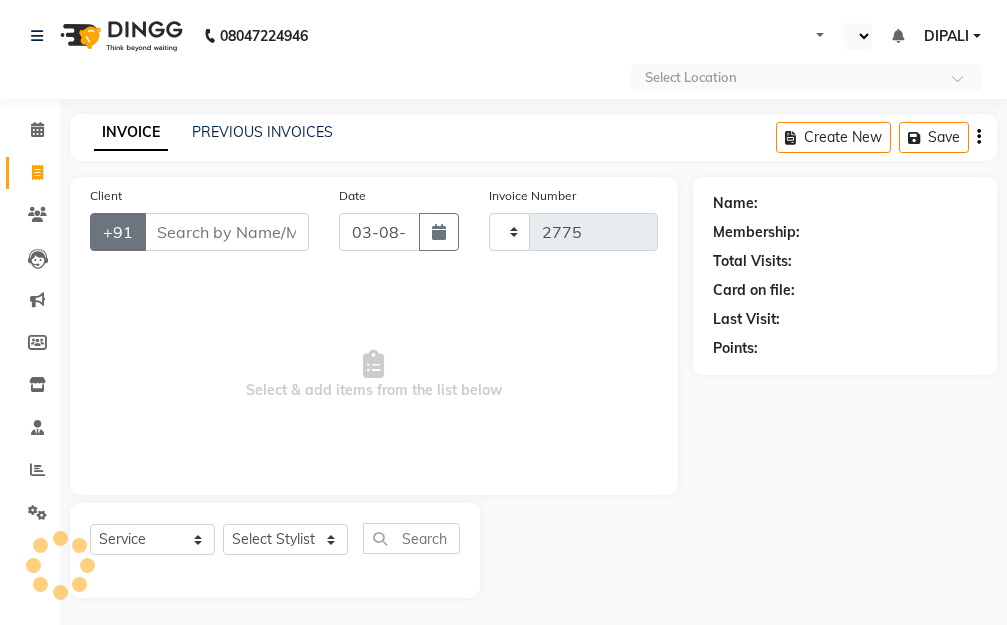 select on "en" 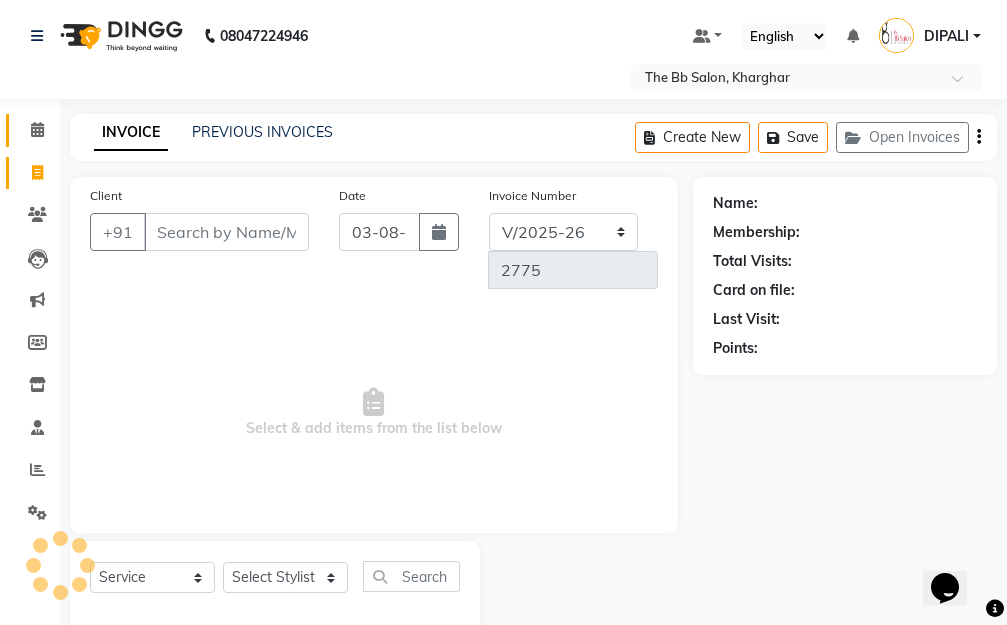 scroll, scrollTop: 0, scrollLeft: 0, axis: both 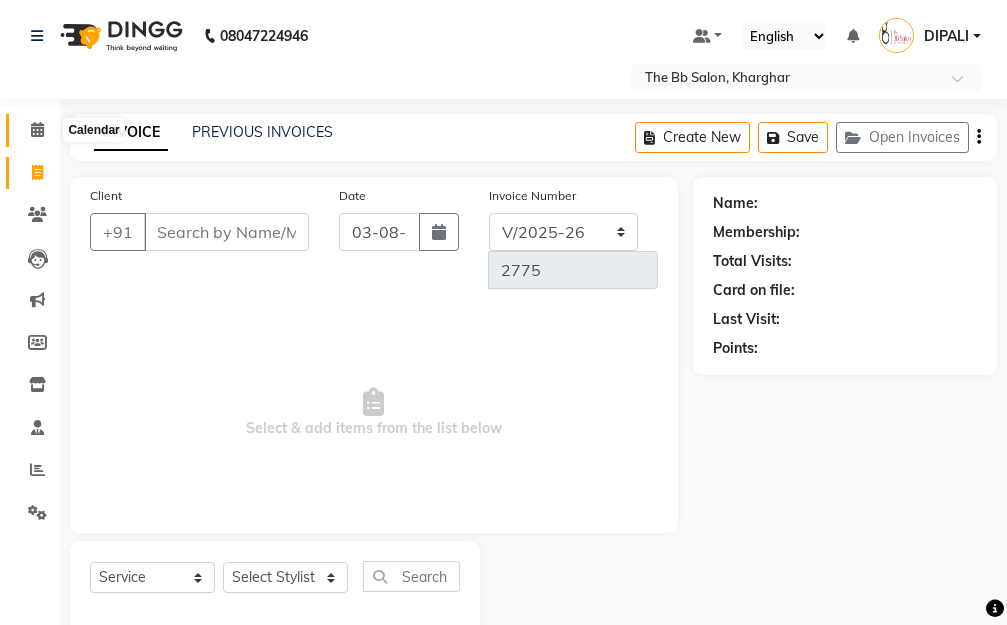 click 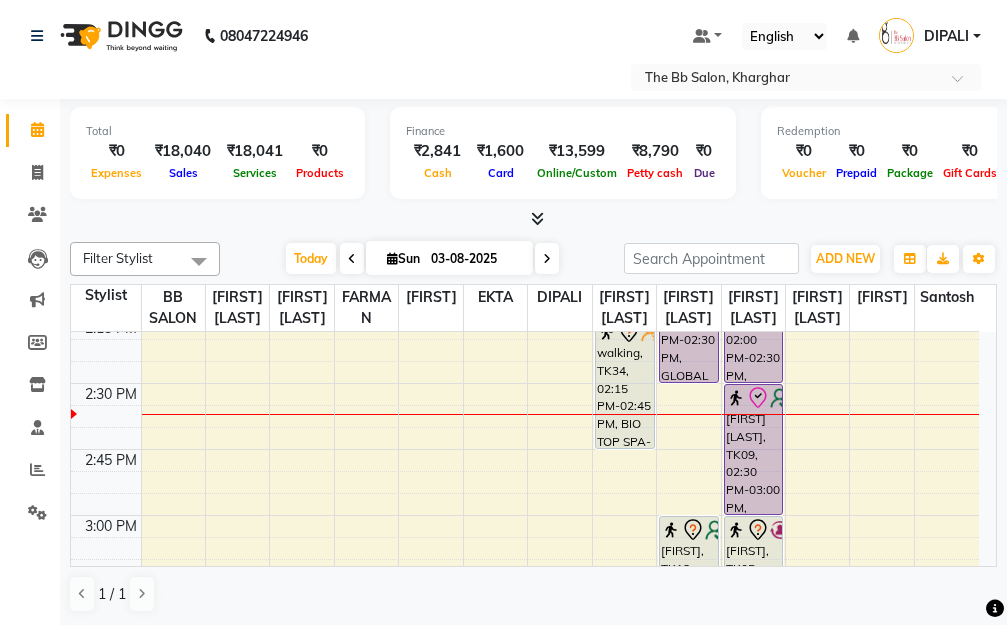 scroll, scrollTop: 1300, scrollLeft: 0, axis: vertical 